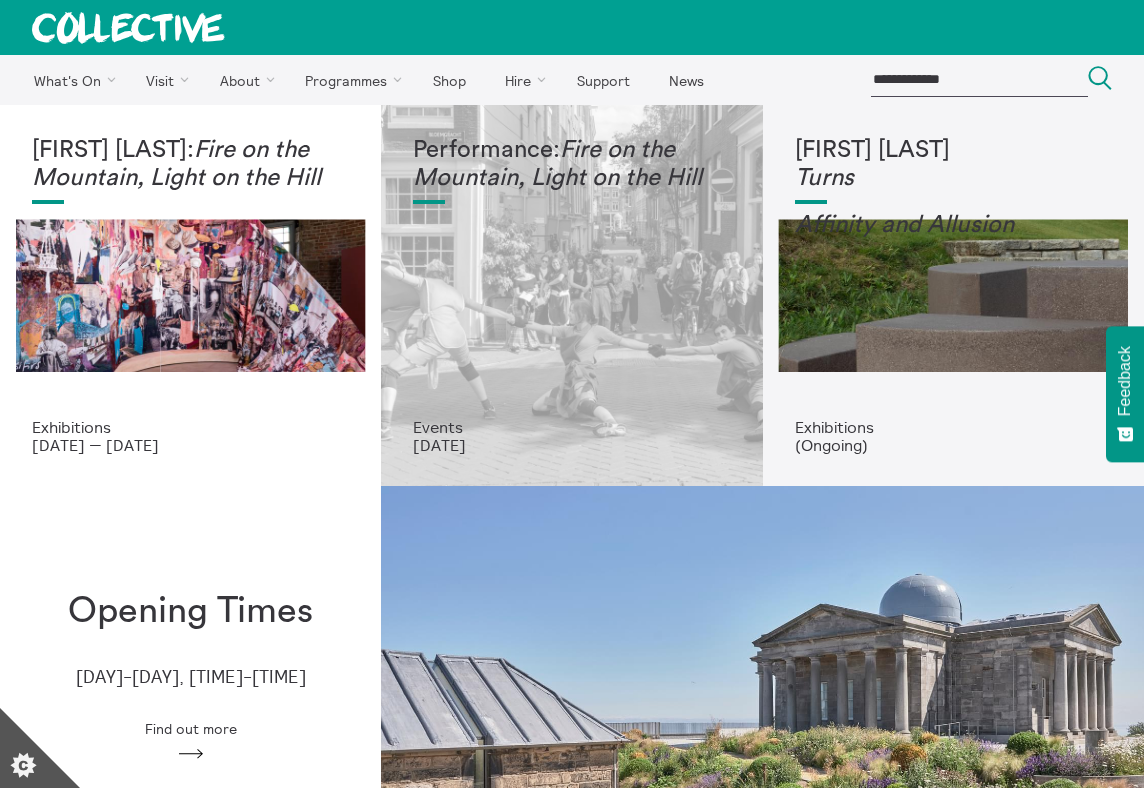 scroll, scrollTop: 0, scrollLeft: 0, axis: both 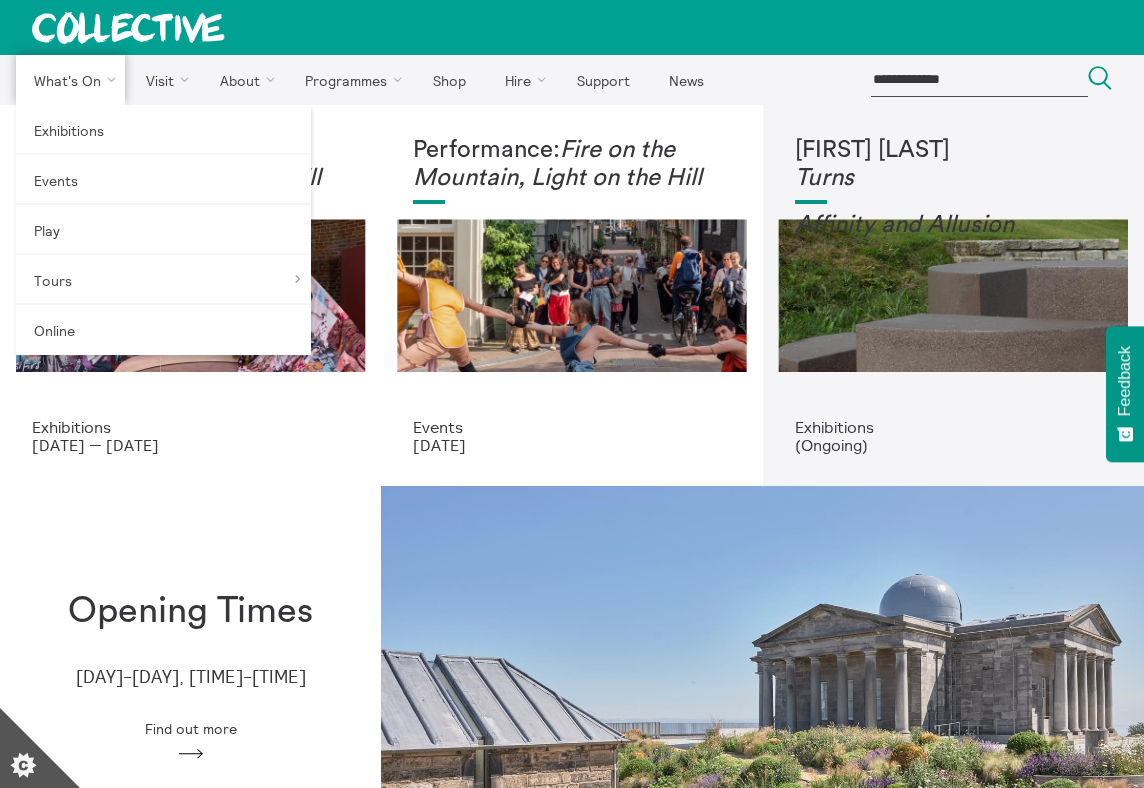 click on "What's On" at bounding box center [70, 80] 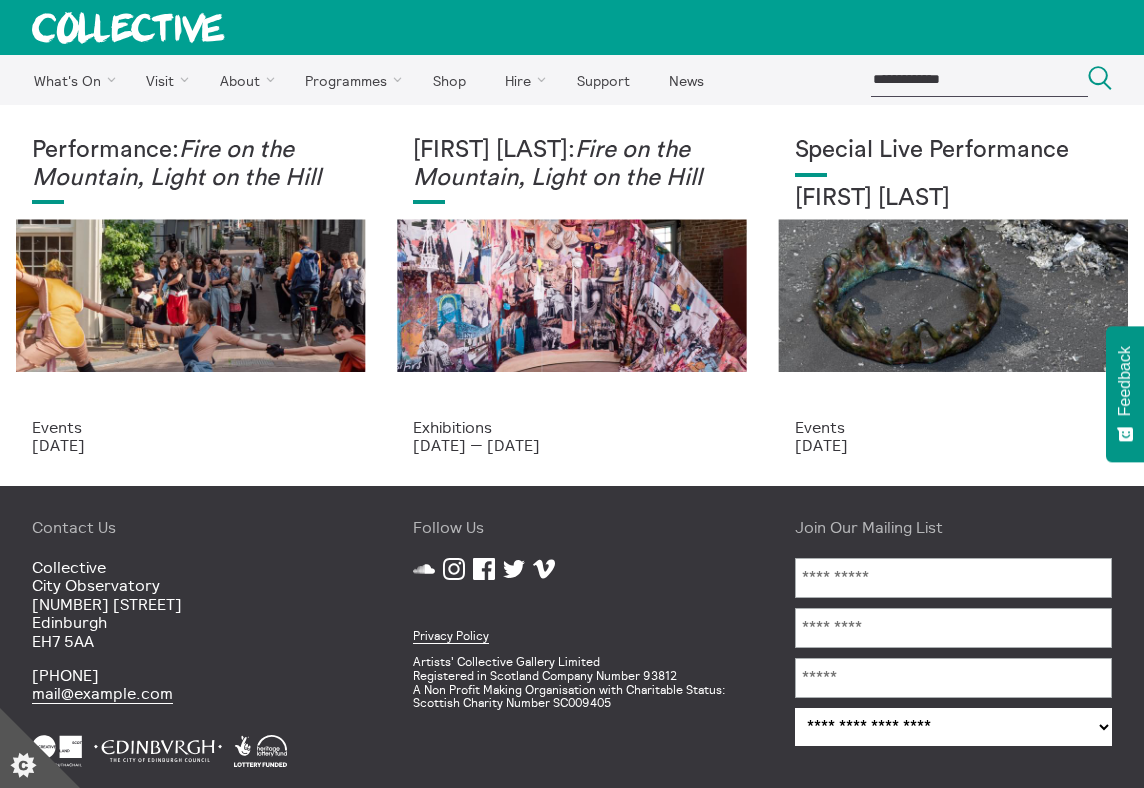 scroll, scrollTop: 0, scrollLeft: 0, axis: both 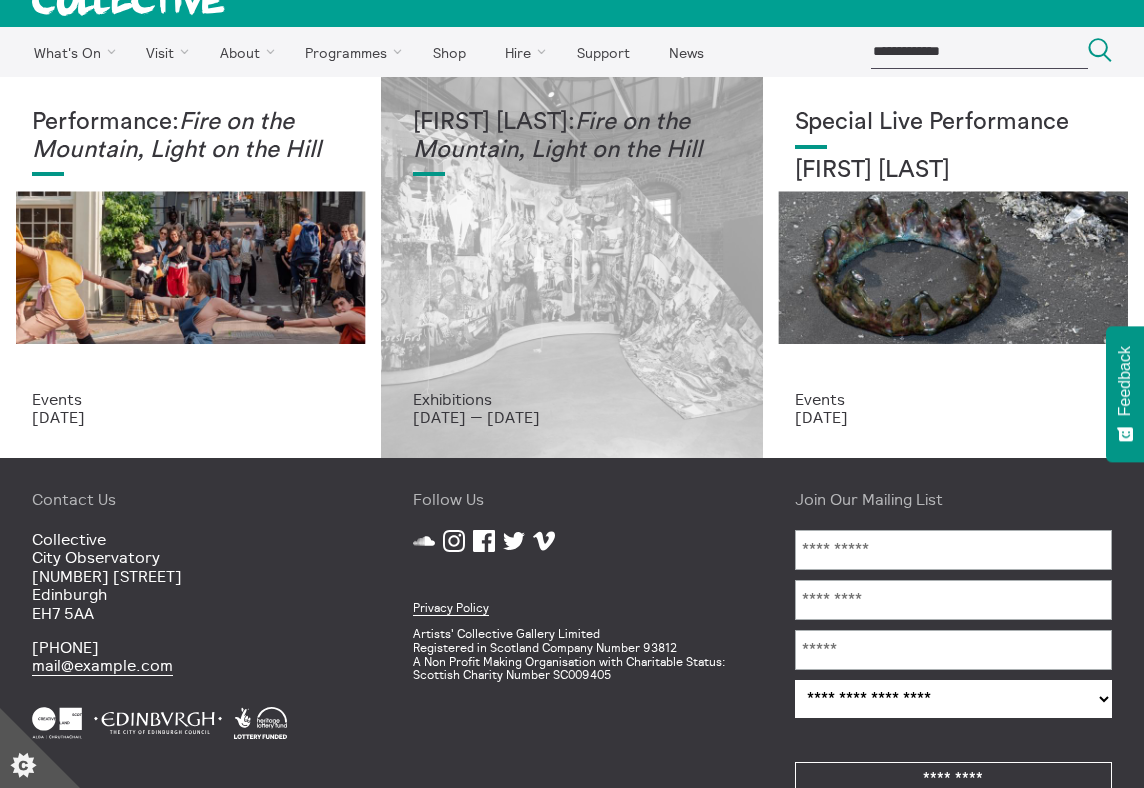 click on "Mercedes Azpilicueta:  Fire on the Mountain, Light on the Hill" at bounding box center (571, 249) 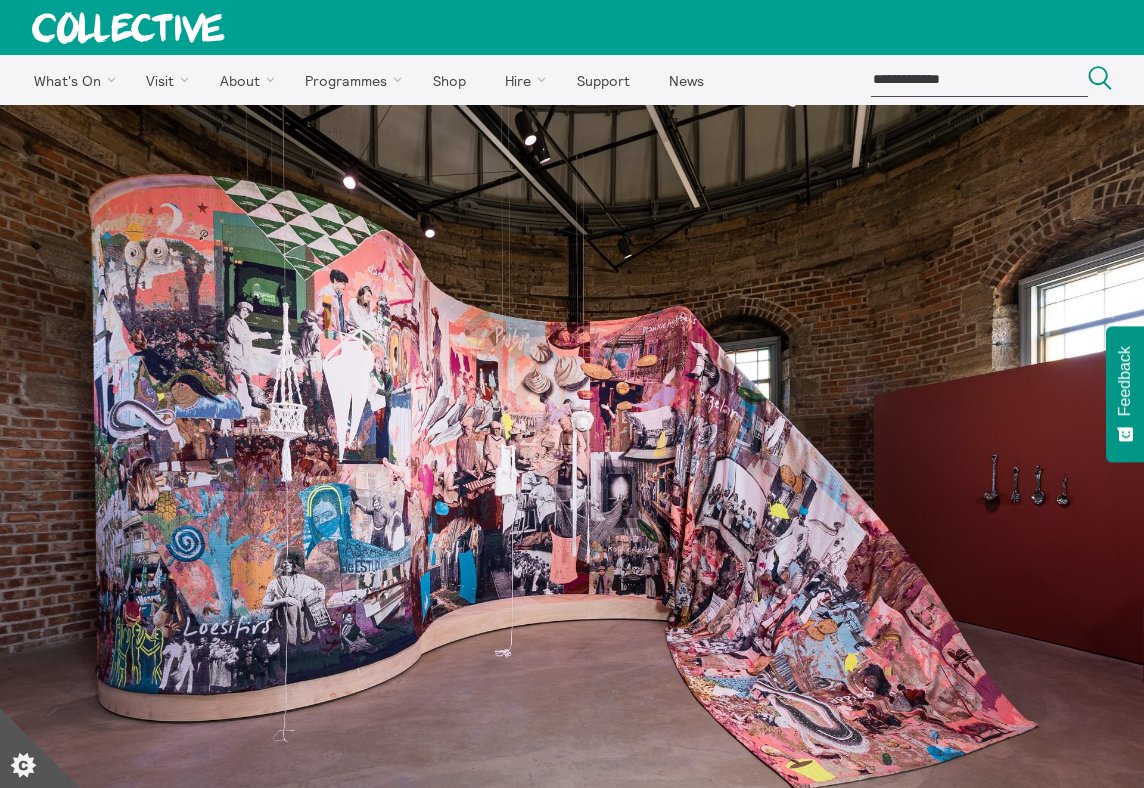 scroll, scrollTop: 0, scrollLeft: 0, axis: both 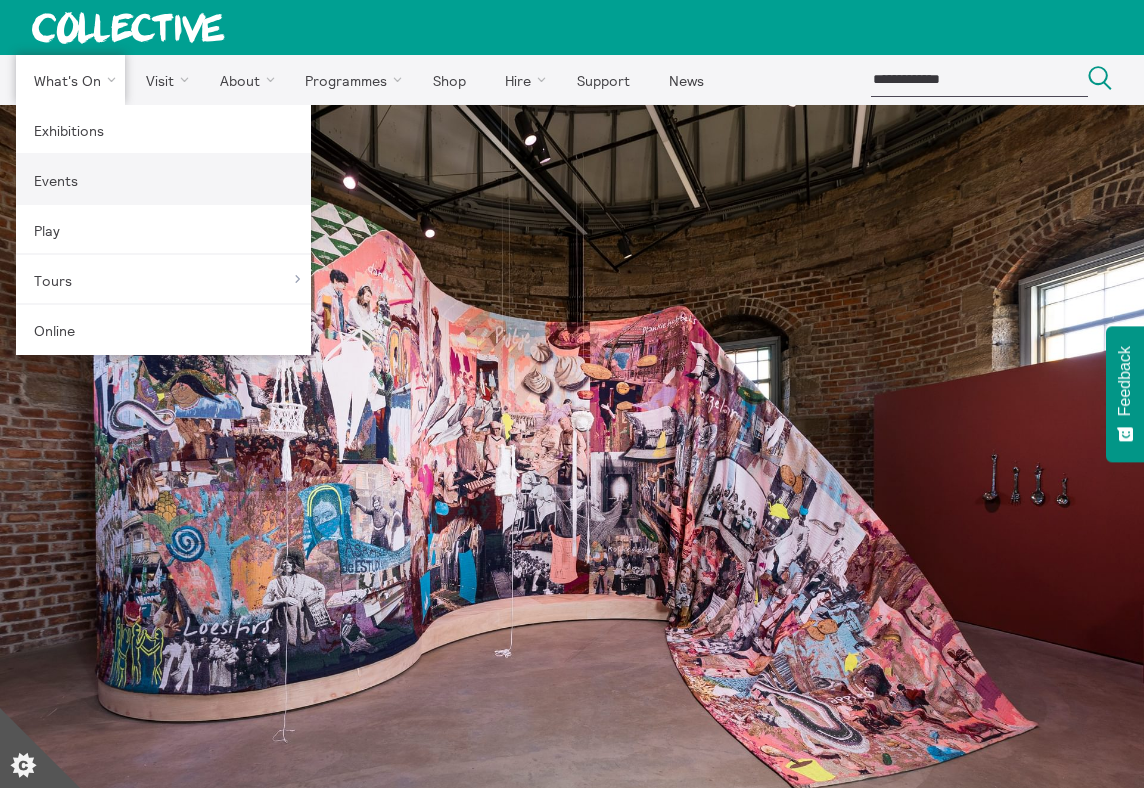 click on "Events" at bounding box center (163, 180) 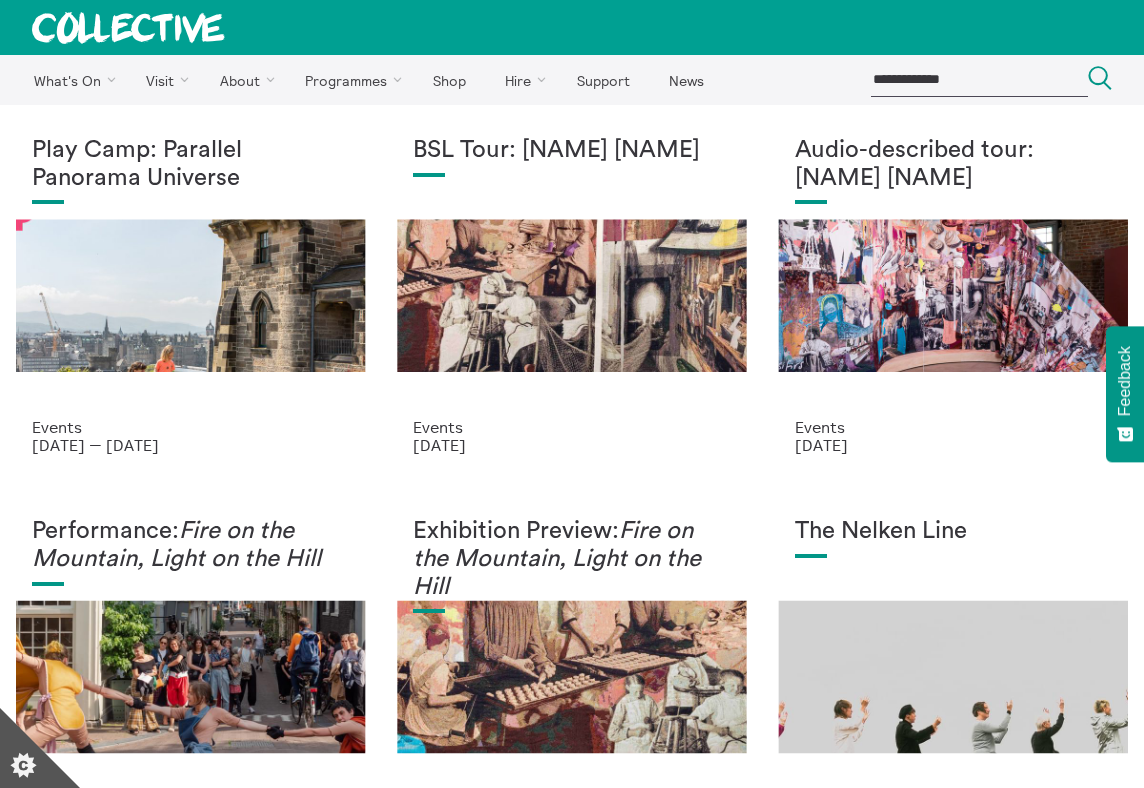 scroll, scrollTop: 0, scrollLeft: 0, axis: both 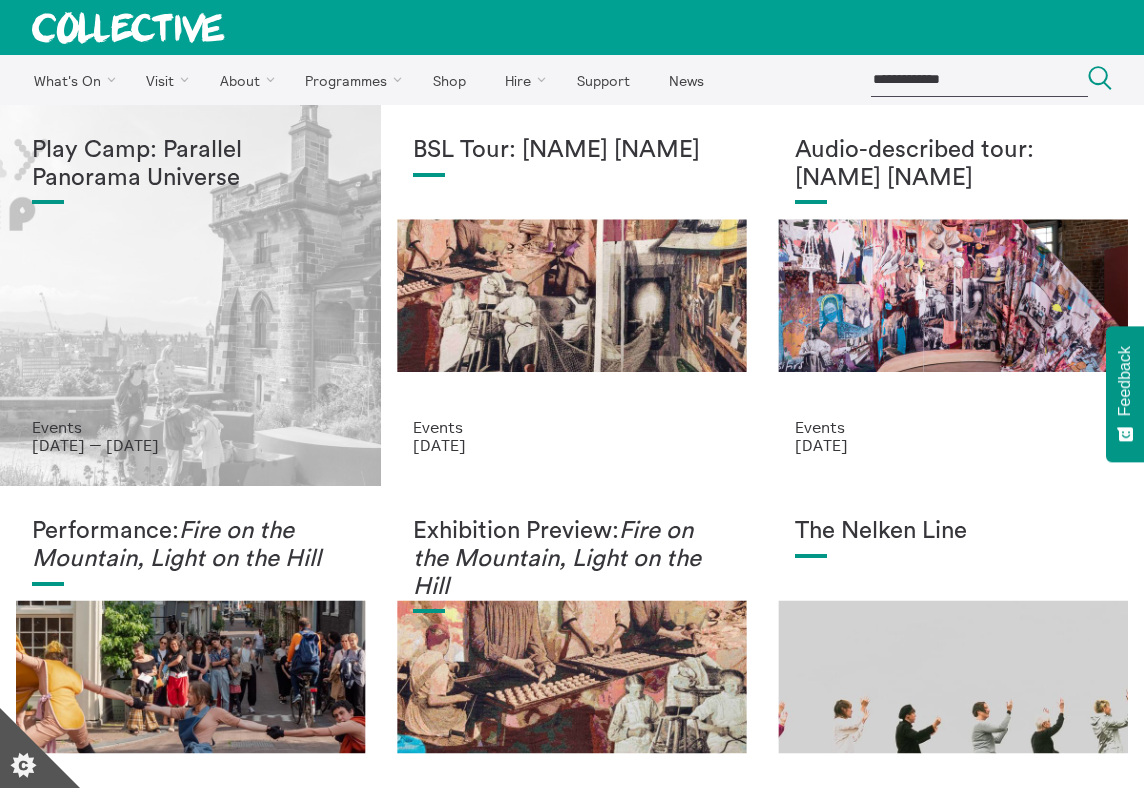 click on "Play Camp: Parallel Panorama Universe" at bounding box center [190, 277] 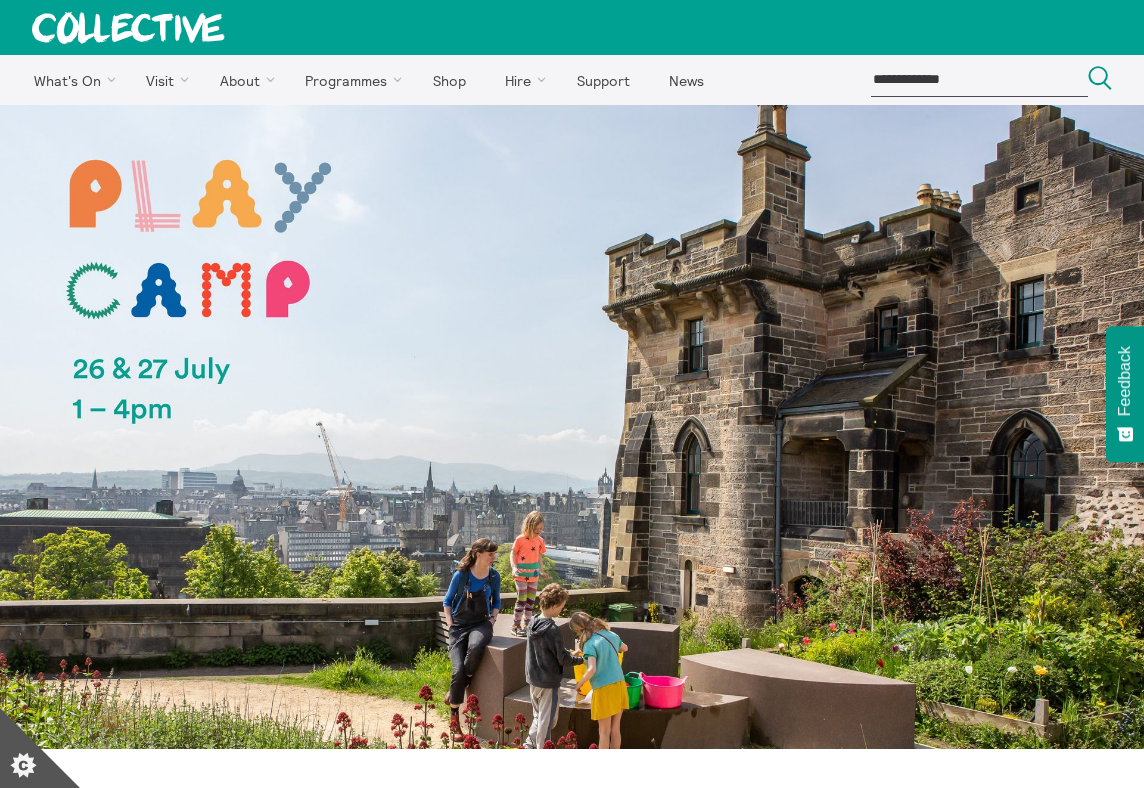 scroll, scrollTop: 0, scrollLeft: 0, axis: both 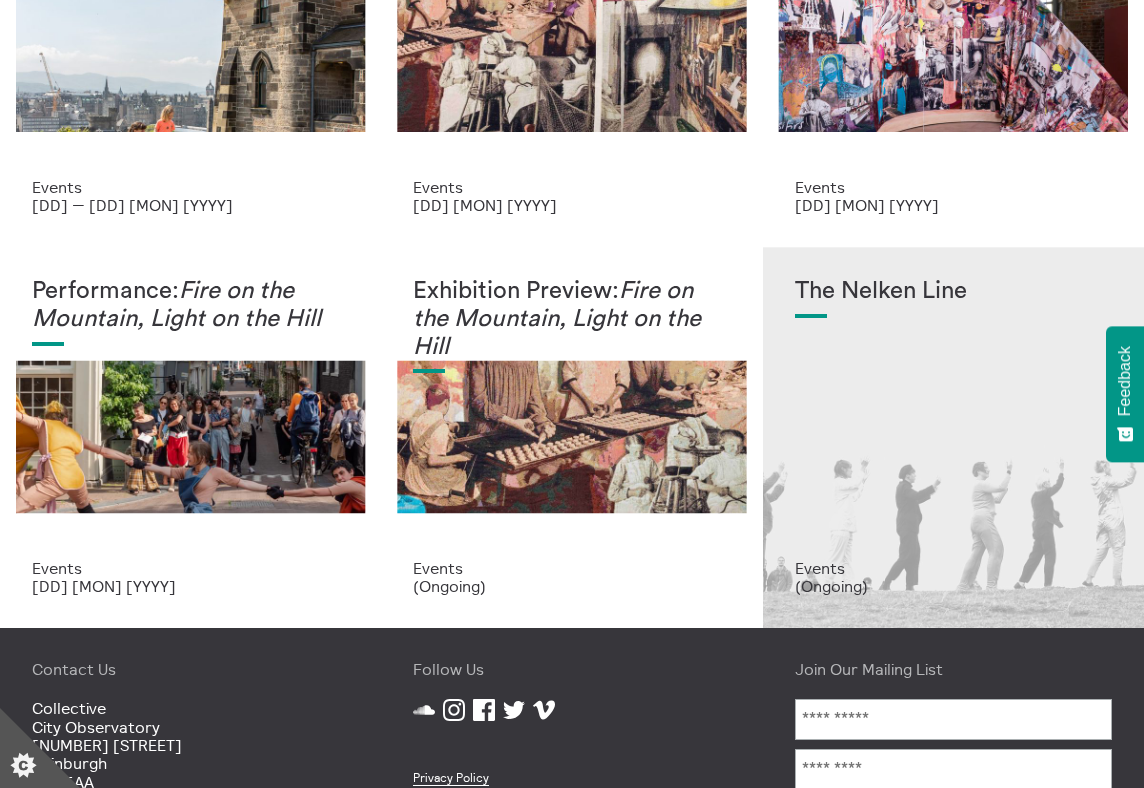 click on "The Nelken Line" at bounding box center (953, 418) 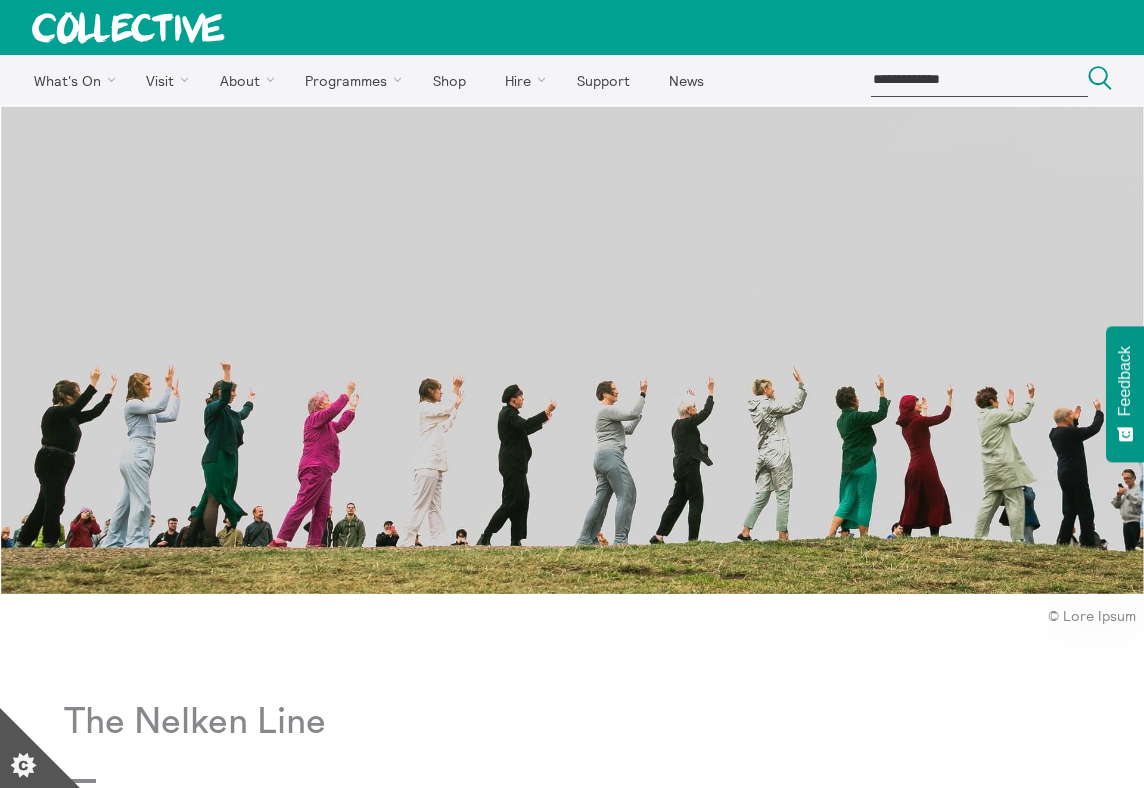scroll, scrollTop: 0, scrollLeft: 0, axis: both 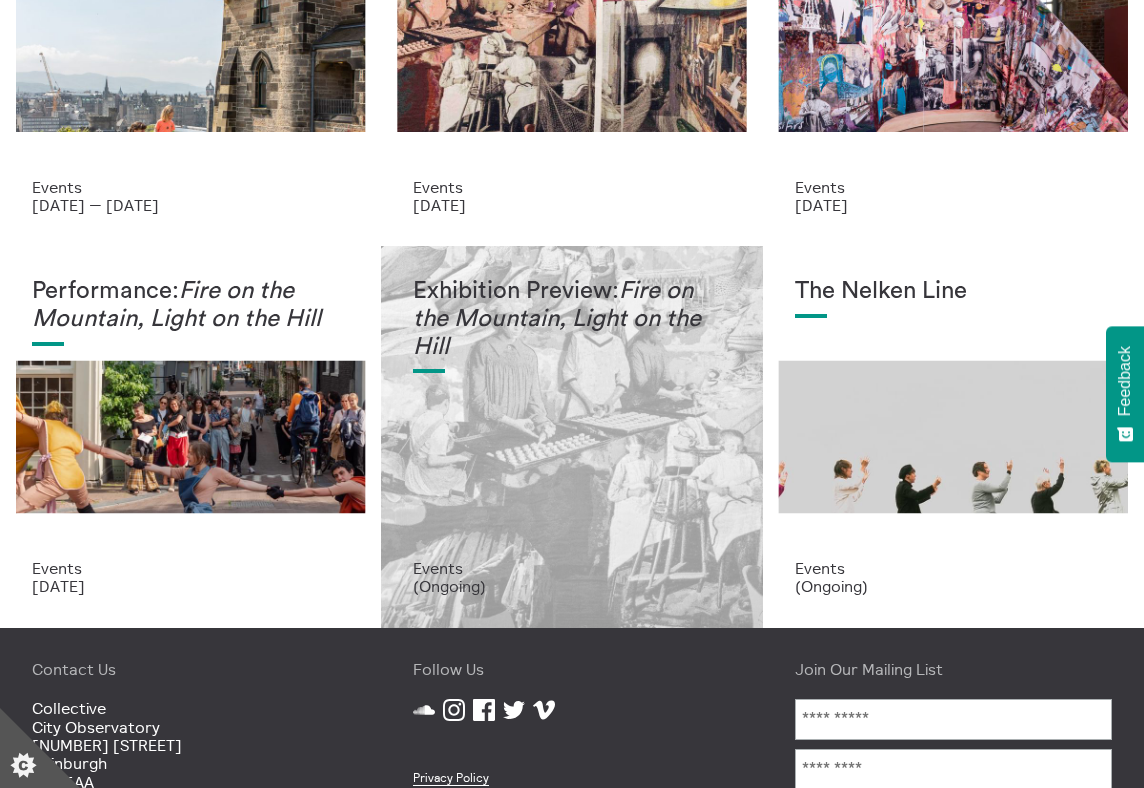 click on "Exhibition Preview:  Fire on the Mountain, Light on the Hill" at bounding box center (571, 418) 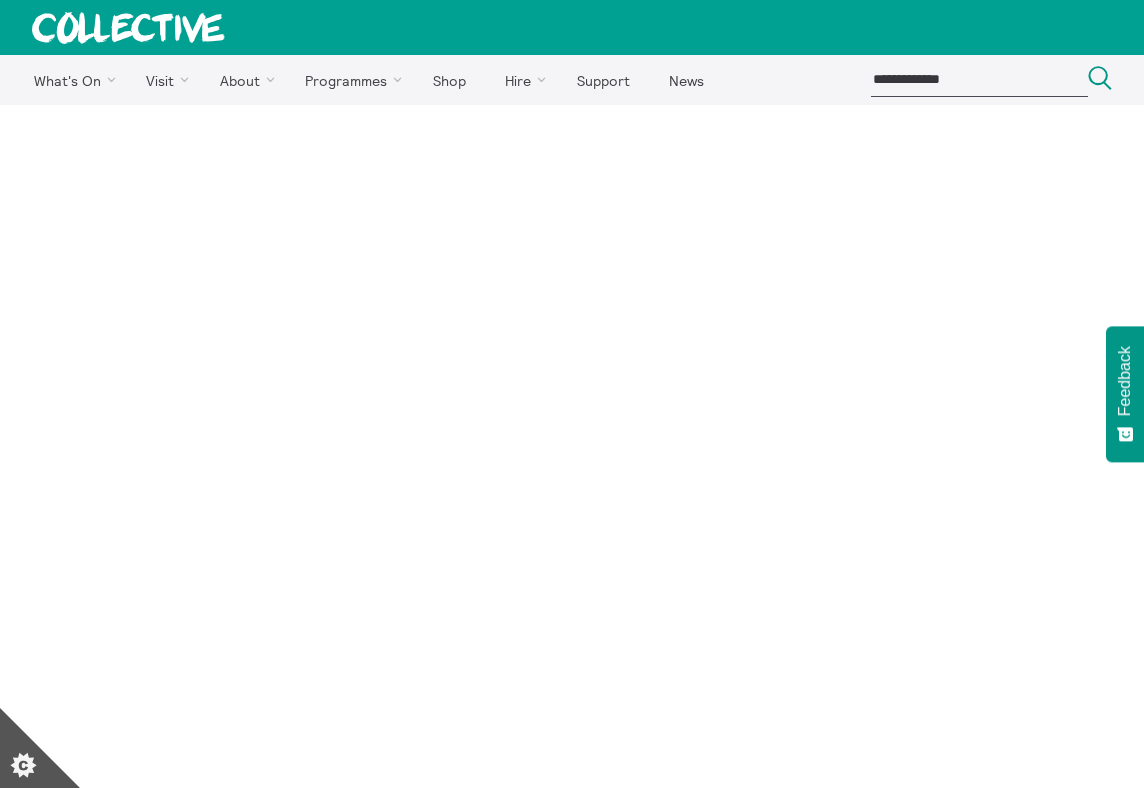 scroll, scrollTop: 0, scrollLeft: 0, axis: both 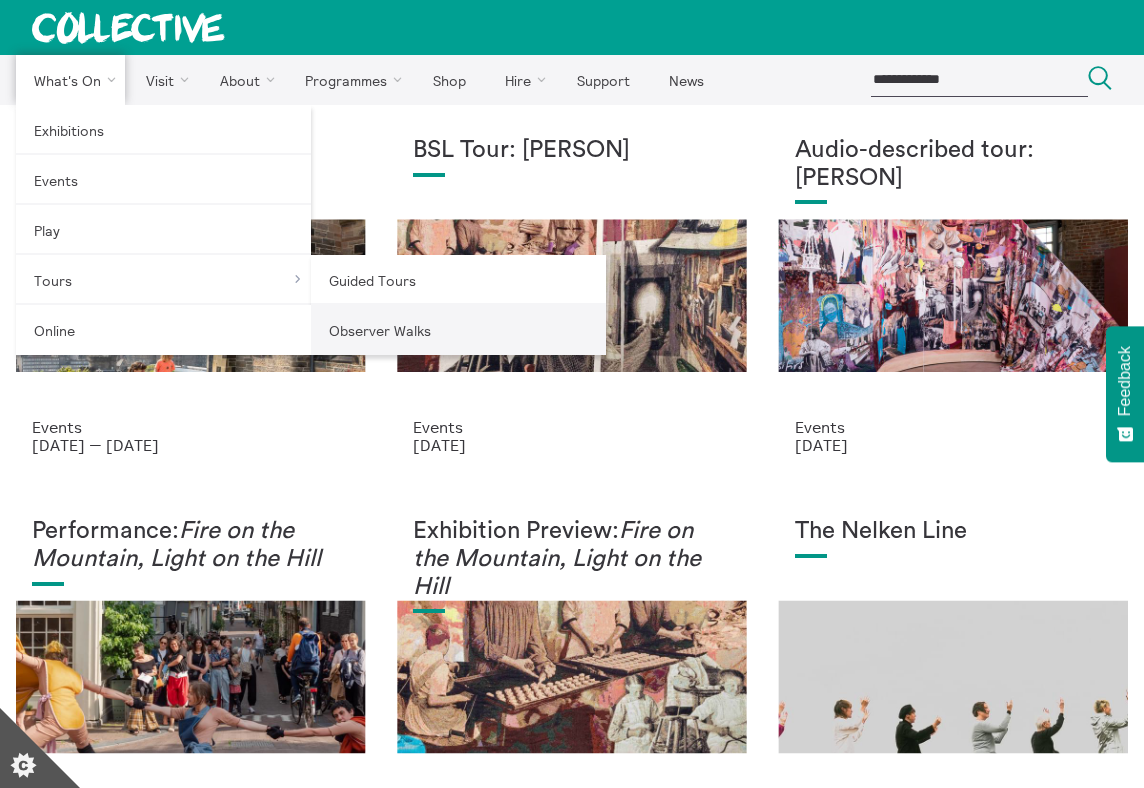 click on "Observer Walks" at bounding box center [458, 330] 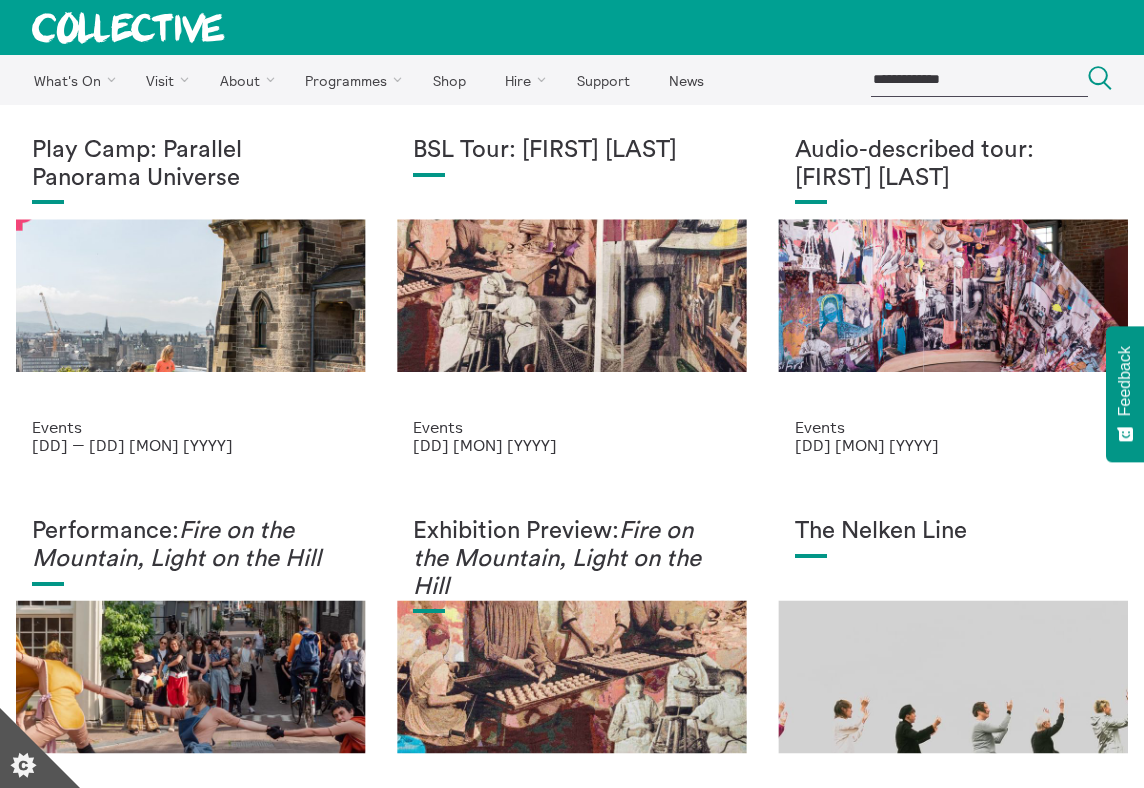 scroll, scrollTop: 0, scrollLeft: 0, axis: both 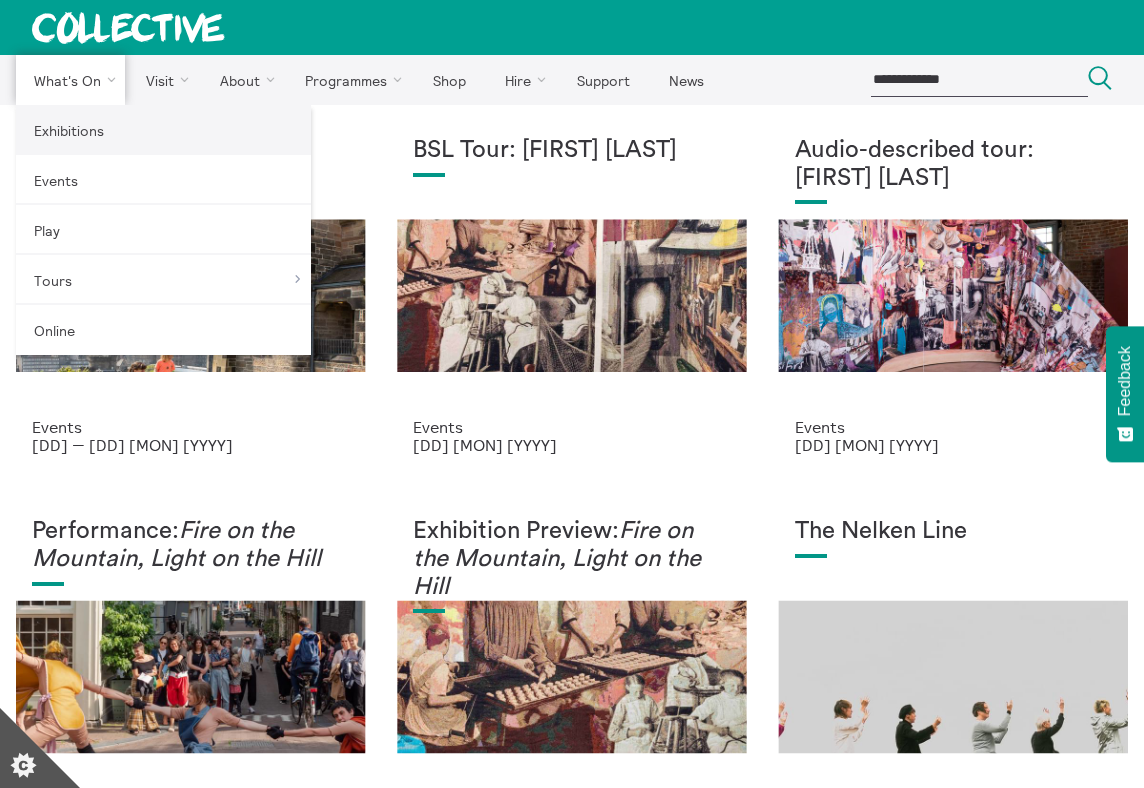click on "Exhibitions" at bounding box center [163, 130] 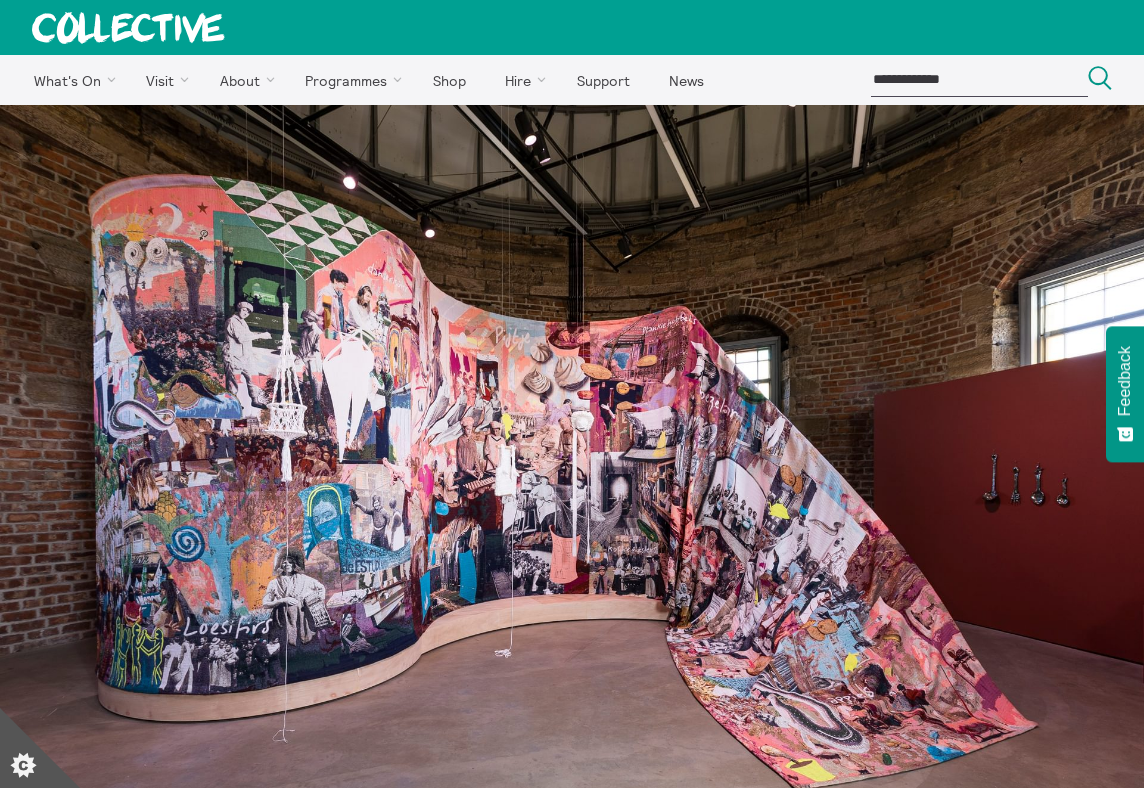 scroll, scrollTop: 0, scrollLeft: 0, axis: both 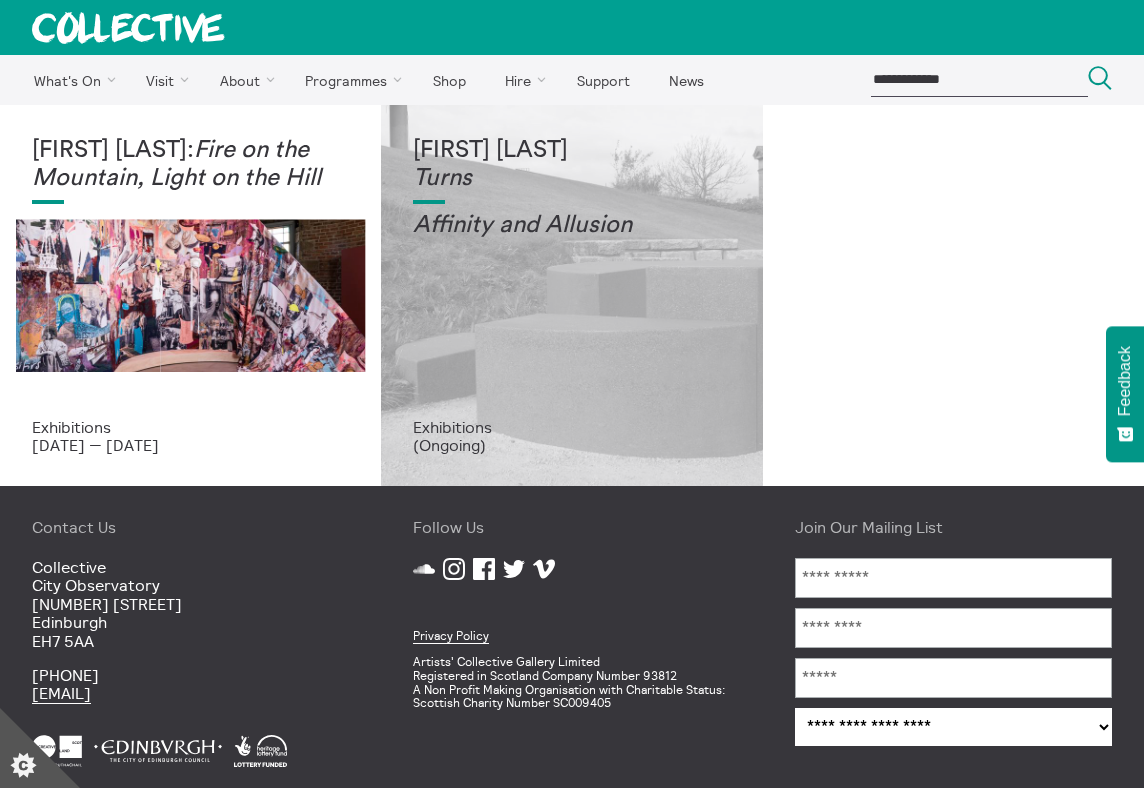 click on "Affinity and Allusi" at bounding box center [509, 225] 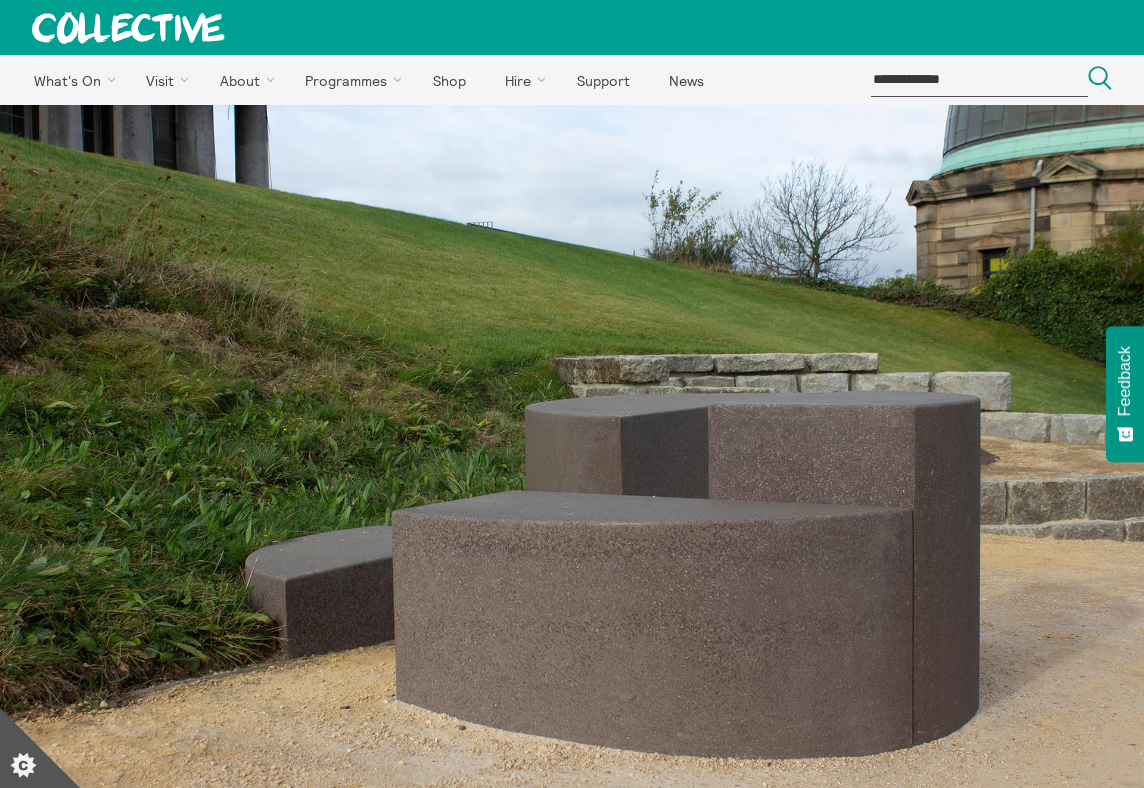 scroll, scrollTop: 0, scrollLeft: 0, axis: both 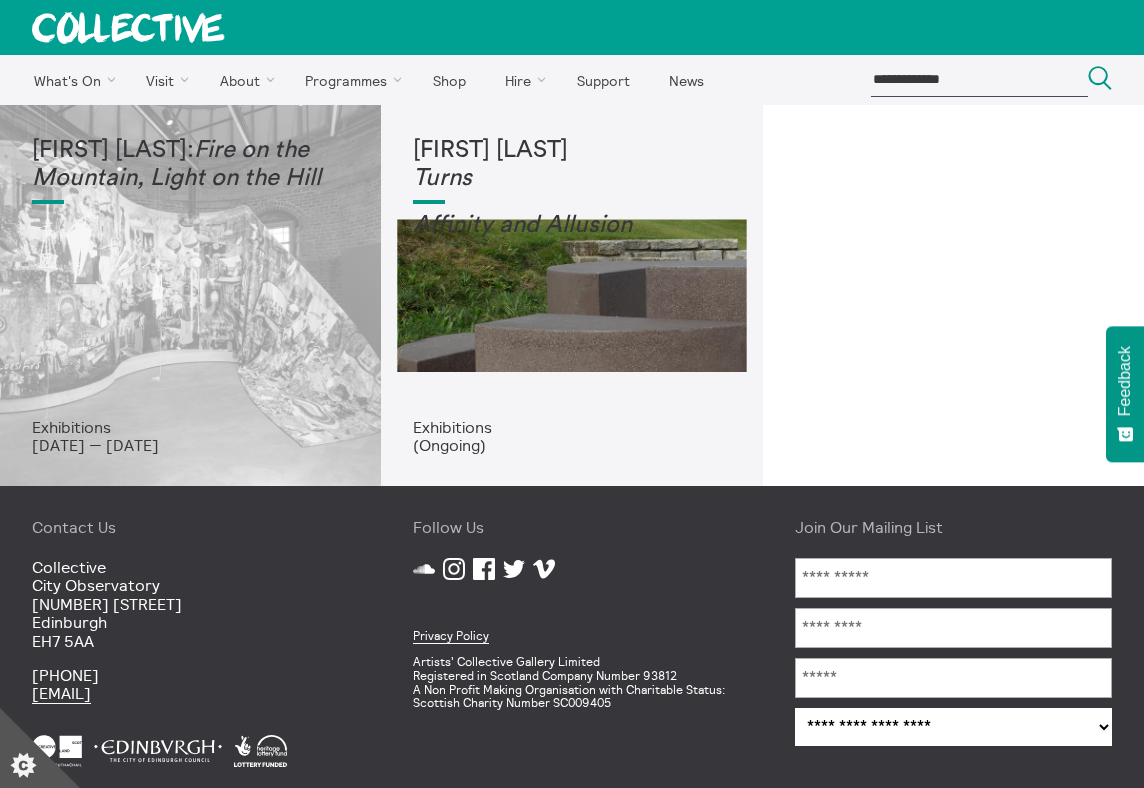 click on "[FIRST] [LAST]: Fire on the Mountain, Light on the Hill" at bounding box center (190, 277) 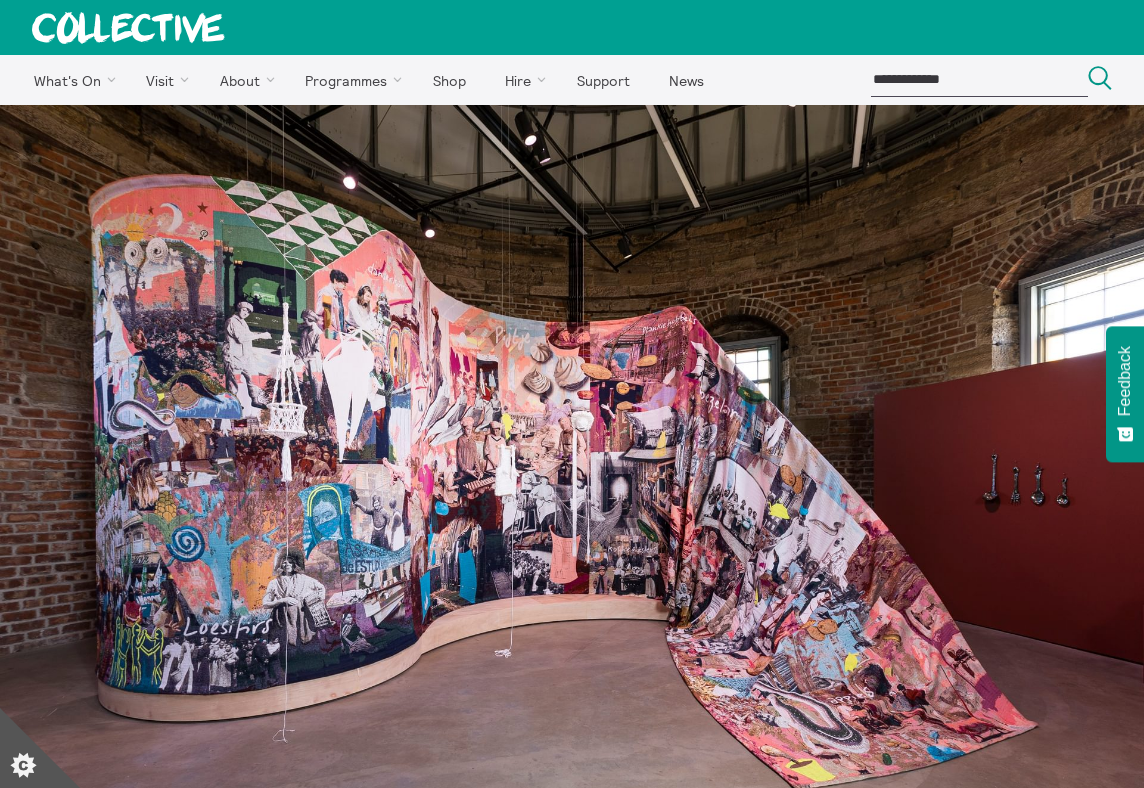scroll, scrollTop: 0, scrollLeft: 0, axis: both 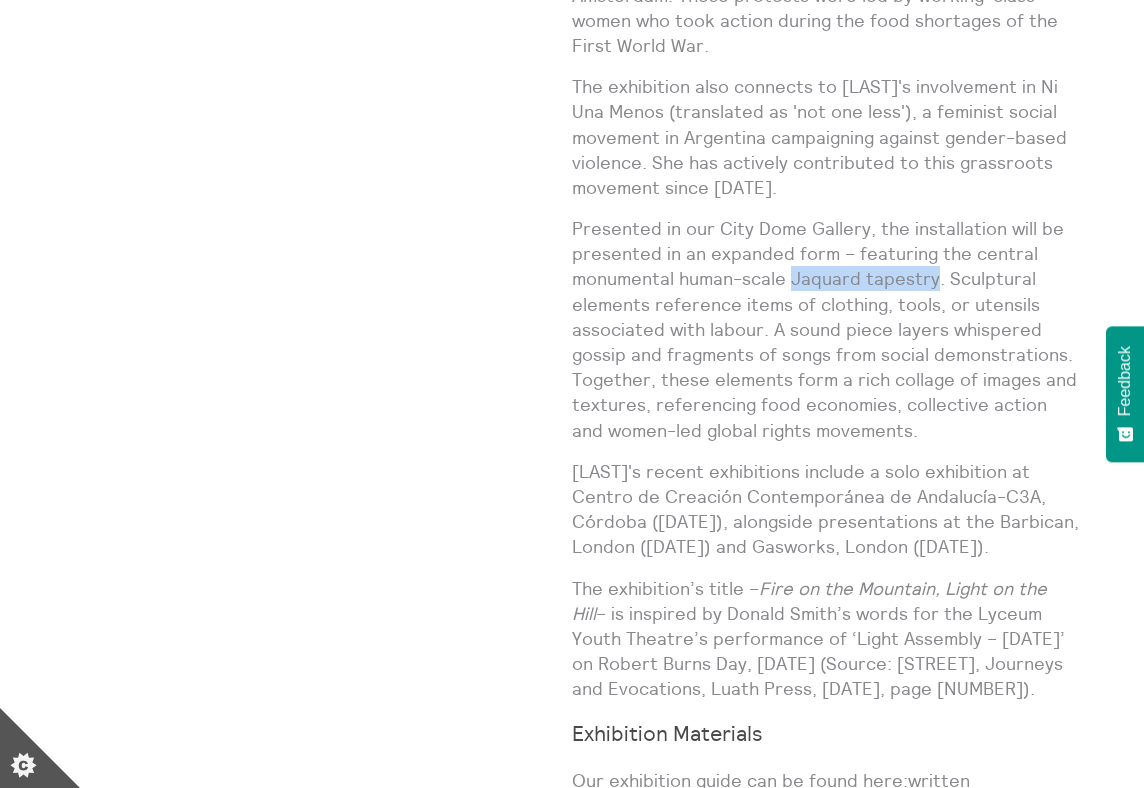 drag, startPoint x: 791, startPoint y: 274, endPoint x: 935, endPoint y: 281, distance: 144.17004 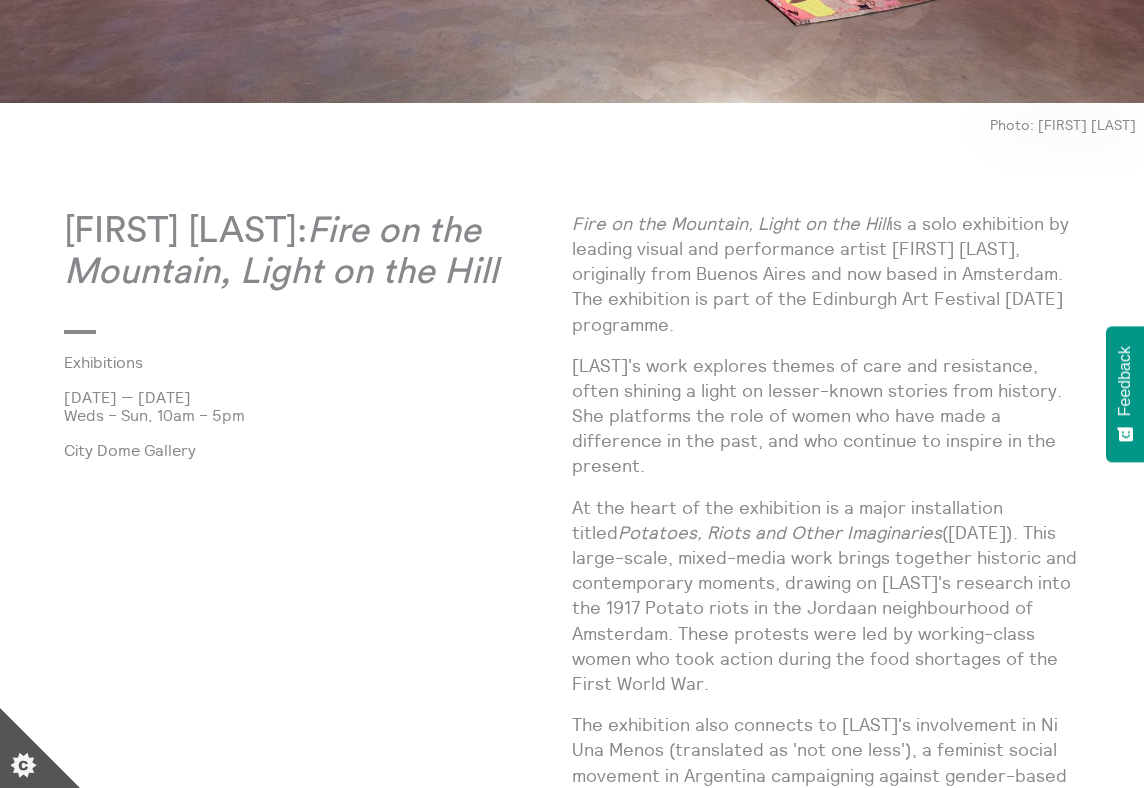 scroll, scrollTop: 761, scrollLeft: 0, axis: vertical 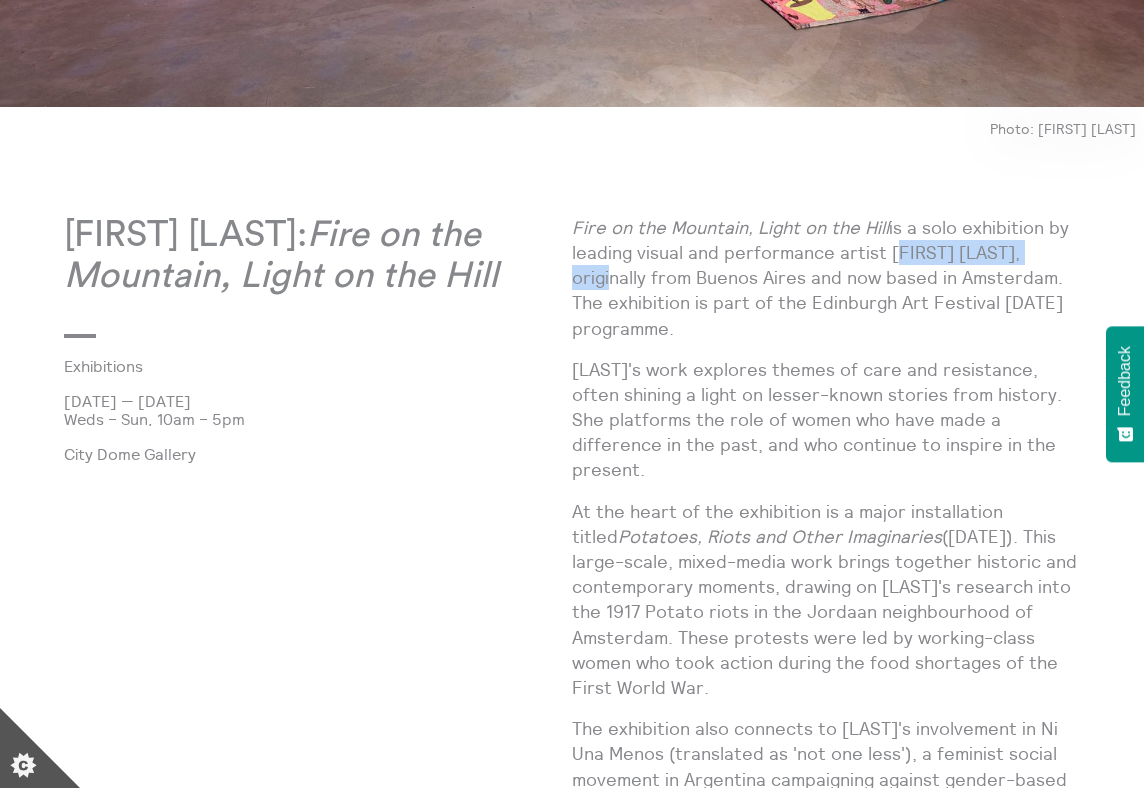 drag, startPoint x: 890, startPoint y: 249, endPoint x: 1066, endPoint y: 253, distance: 176.04546 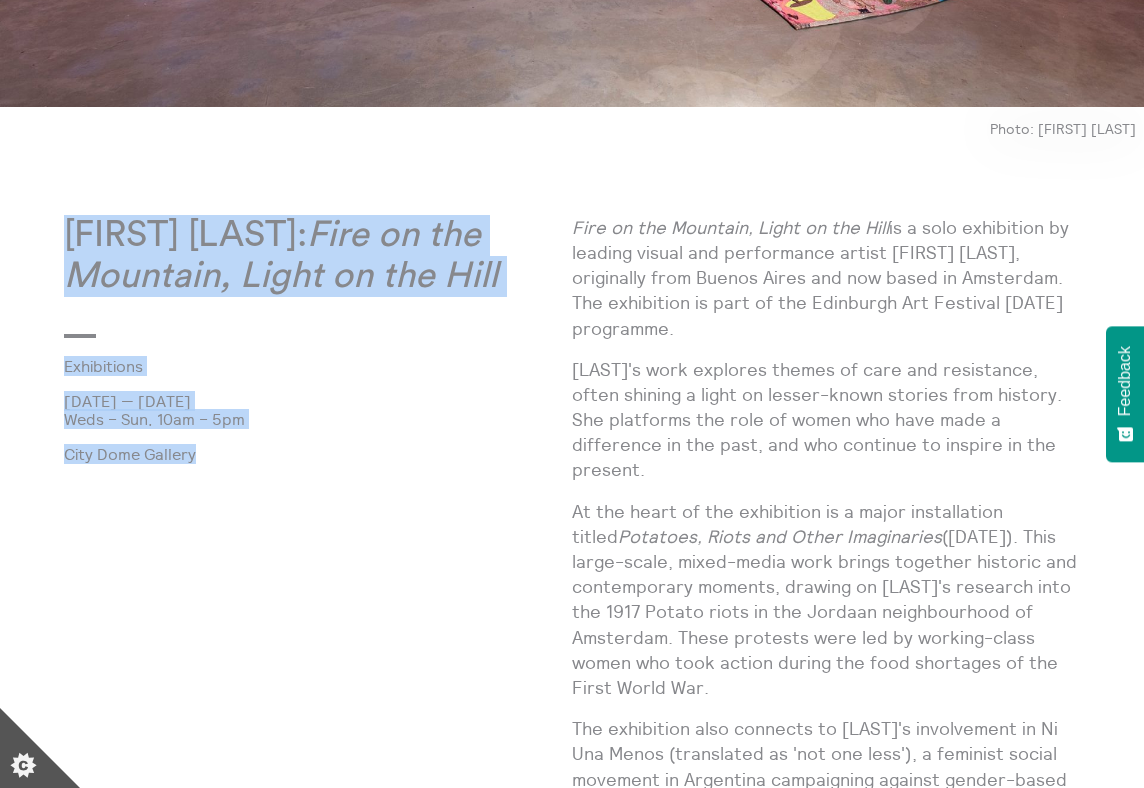 drag, startPoint x: 65, startPoint y: 227, endPoint x: 202, endPoint y: 459, distance: 269.43088 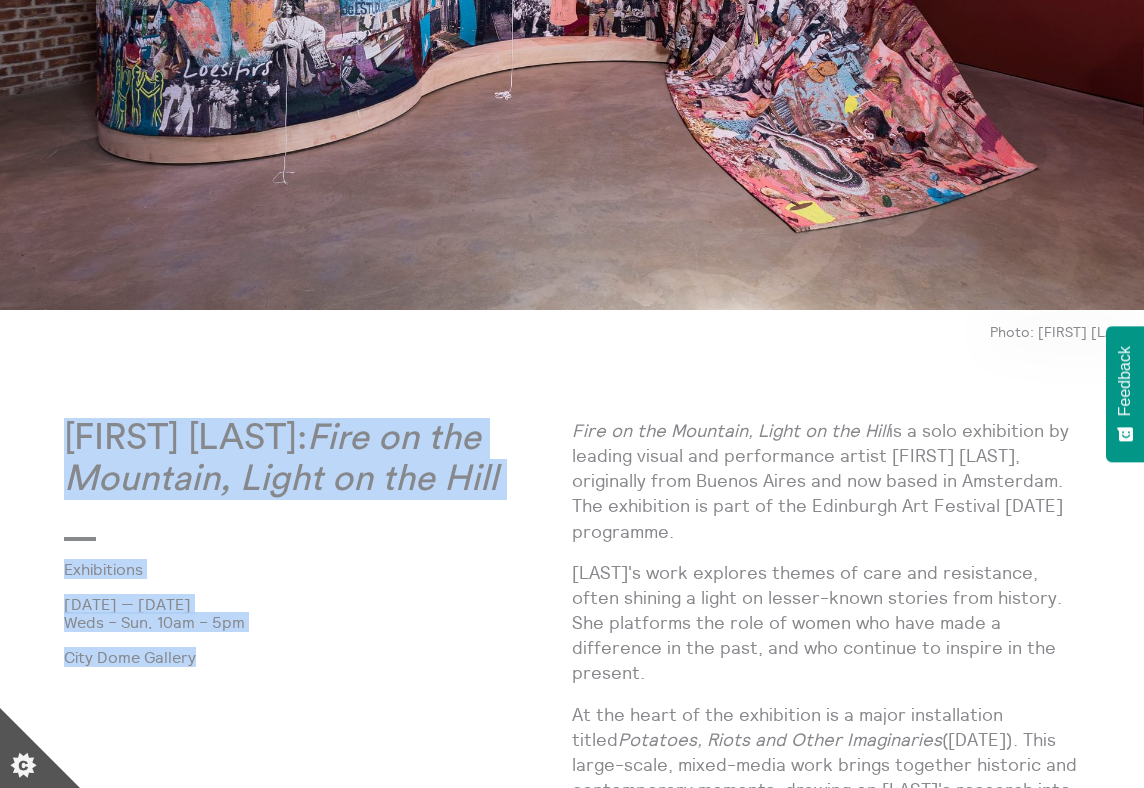 scroll, scrollTop: 592, scrollLeft: 0, axis: vertical 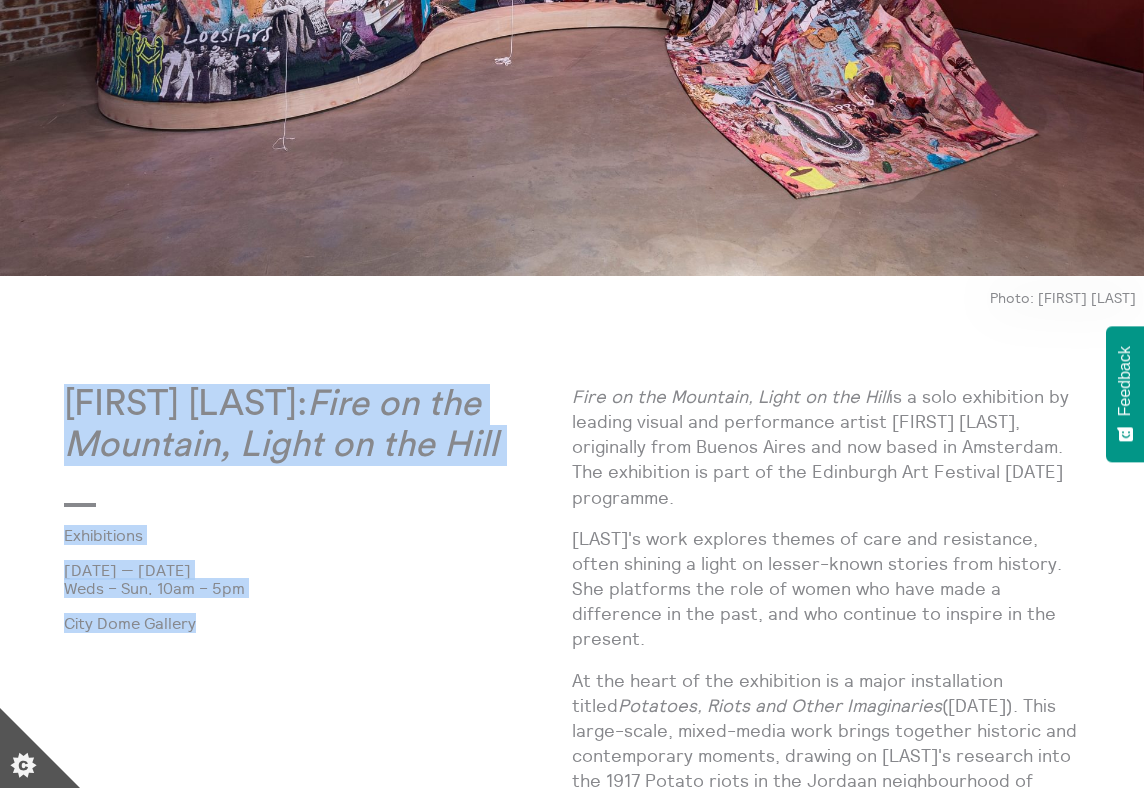 click on "**********" at bounding box center (572, 1523) 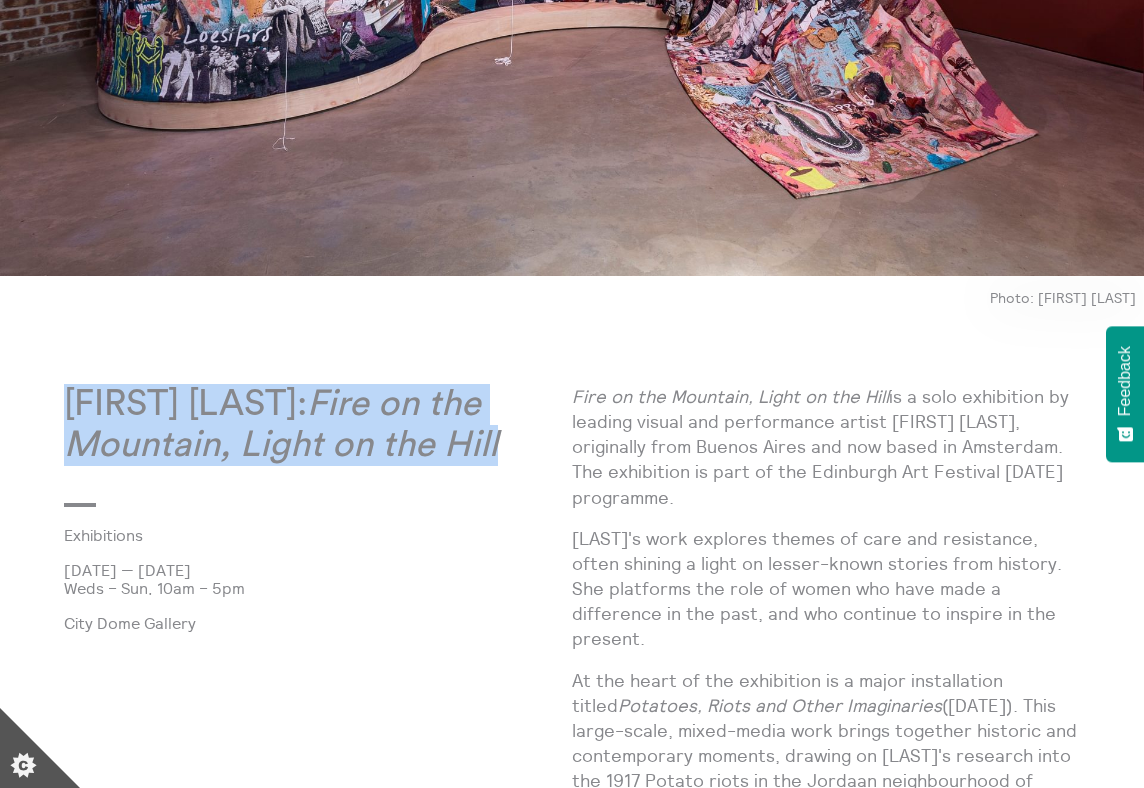 drag, startPoint x: 66, startPoint y: 397, endPoint x: 426, endPoint y: 492, distance: 372.3238 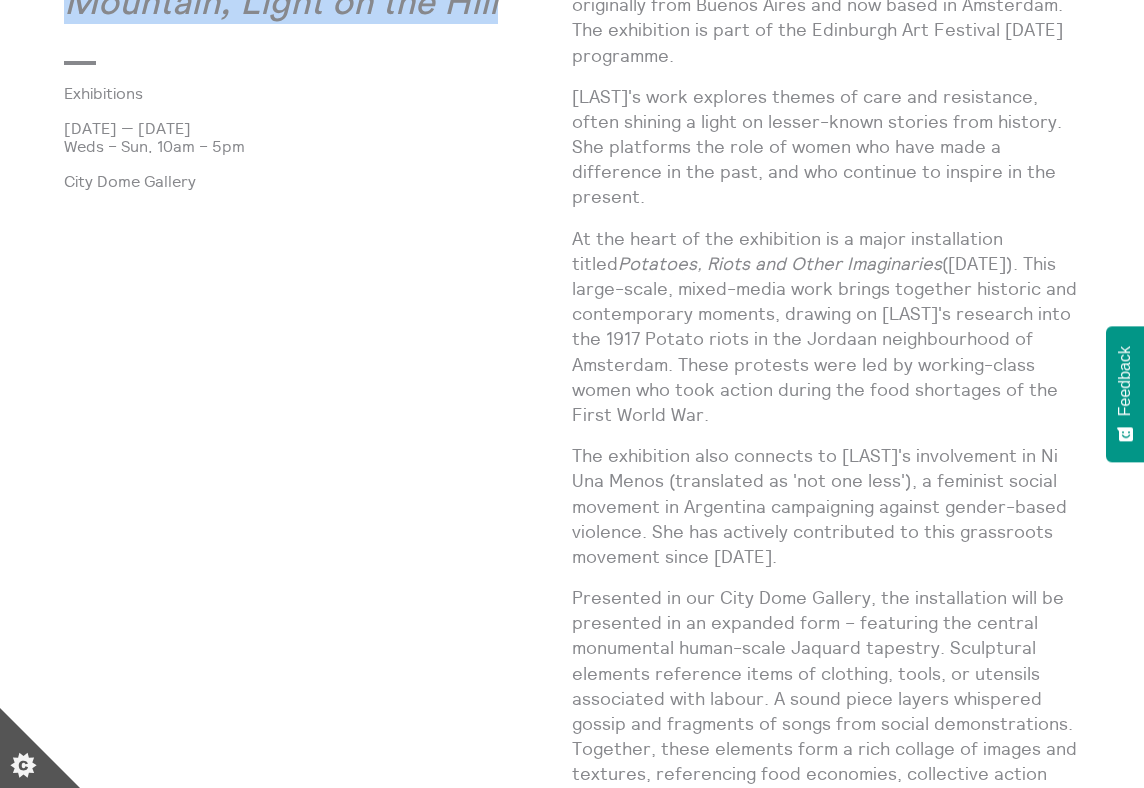 scroll, scrollTop: 1038, scrollLeft: 0, axis: vertical 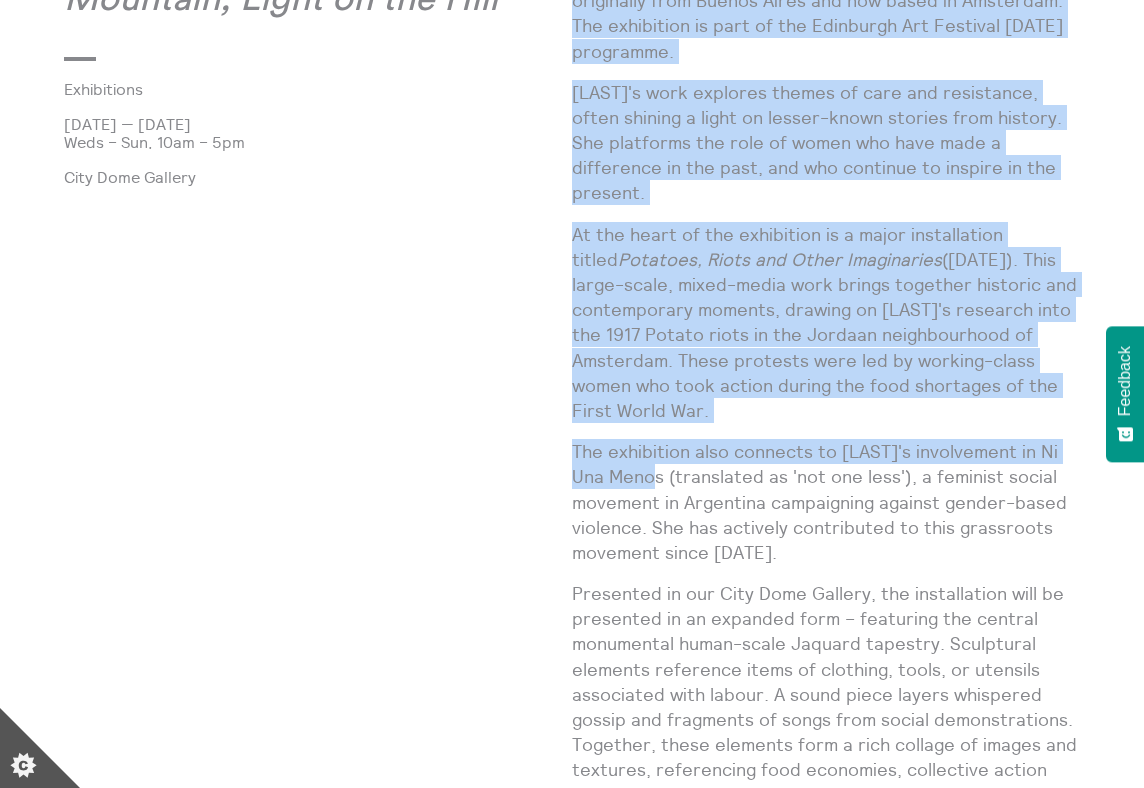 drag, startPoint x: 569, startPoint y: 471, endPoint x: 624, endPoint y: 473, distance: 55.03635 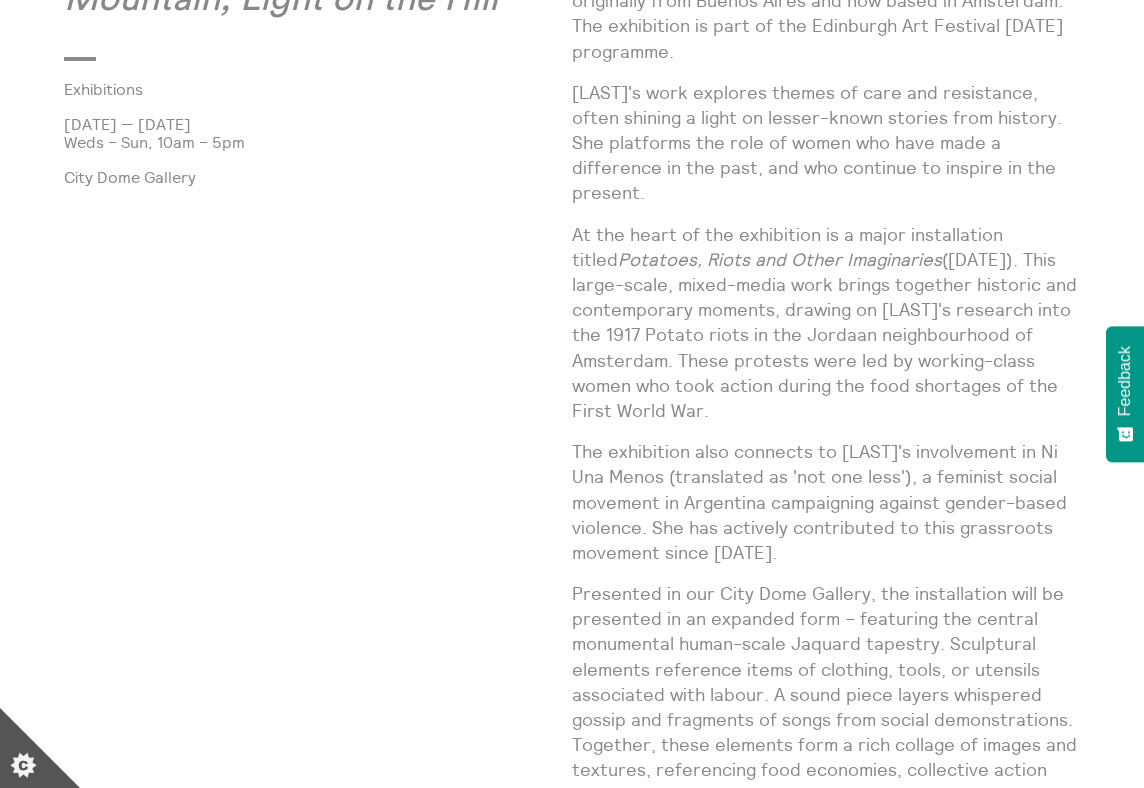 click on "The exhibition also connects to [LAST]'s involvement in Ni Una Menos (translated as 'not one less'), a feminist social movement in Argentina campaigning against gender-based violence. She has actively contributed to this grassroots movement since [DATE]." at bounding box center (826, 502) 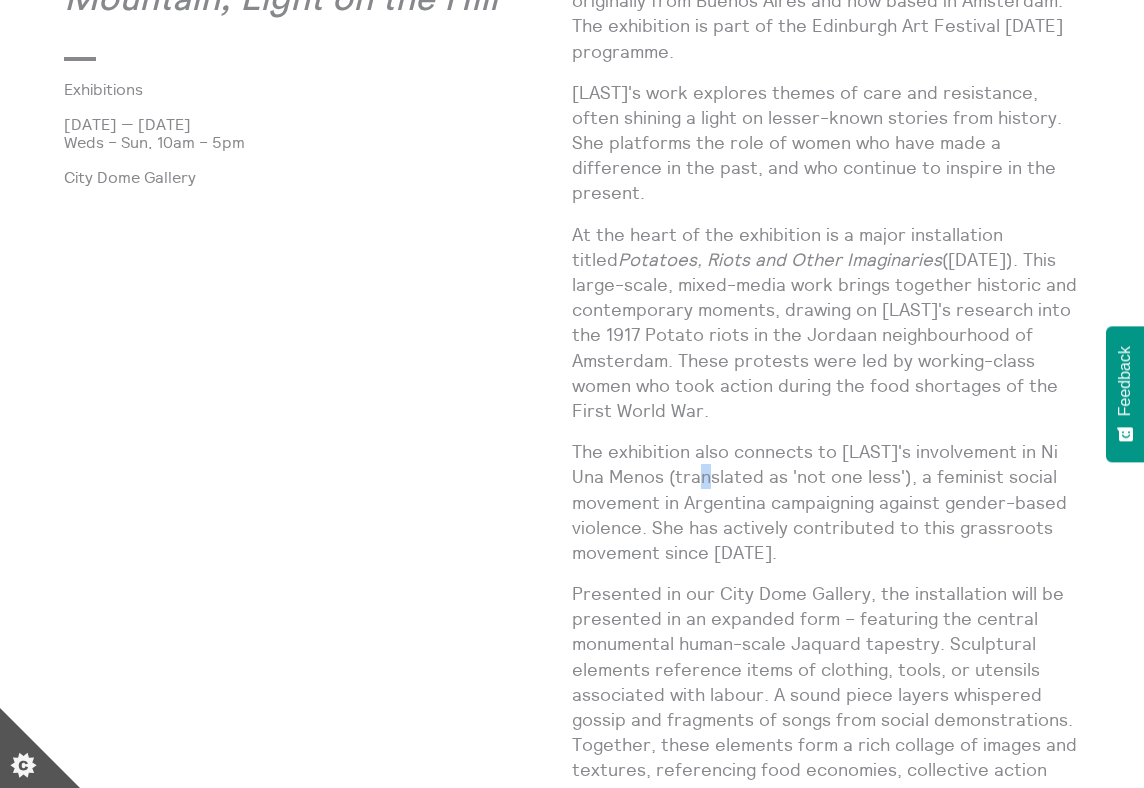 click on "The exhibition also connects to [LAST]'s involvement in Ni Una Menos (translated as 'not one less'), a feminist social movement in Argentina campaigning against gender-based violence. She has actively contributed to this grassroots movement since [DATE]." at bounding box center (826, 502) 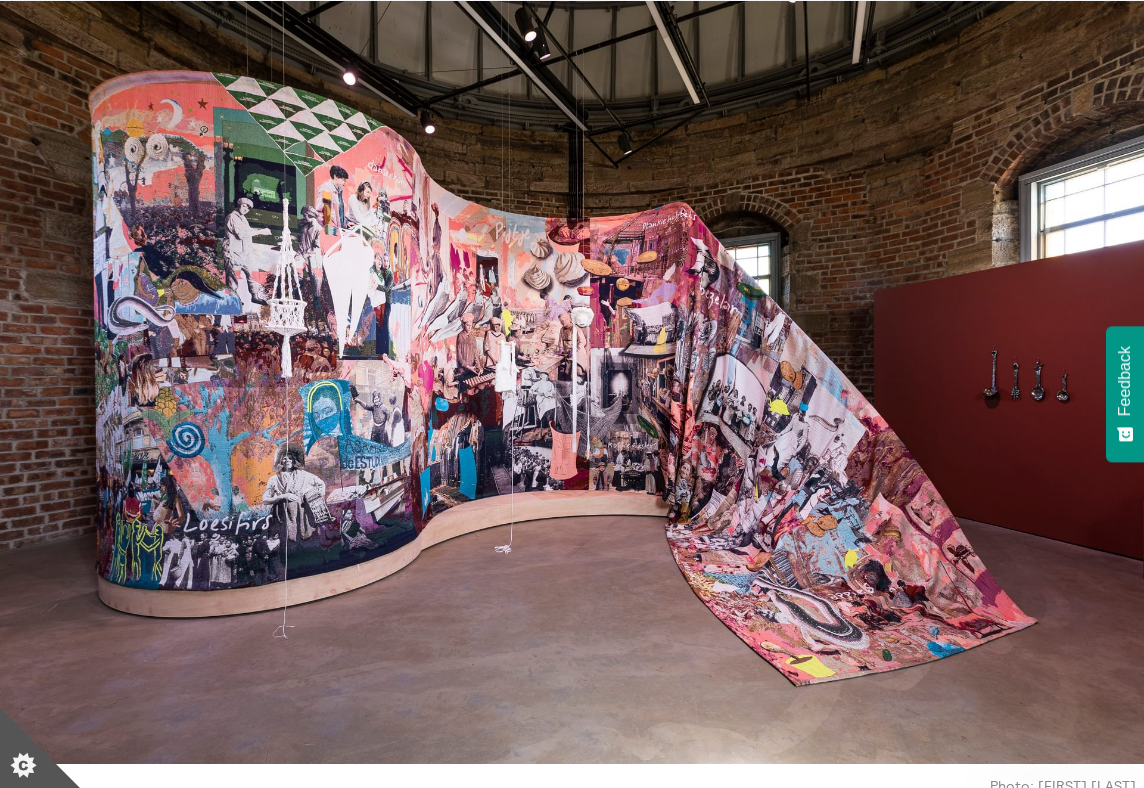 scroll, scrollTop: 38, scrollLeft: 0, axis: vertical 